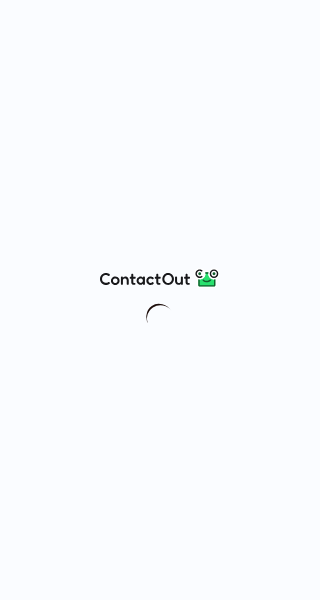 scroll, scrollTop: 0, scrollLeft: 0, axis: both 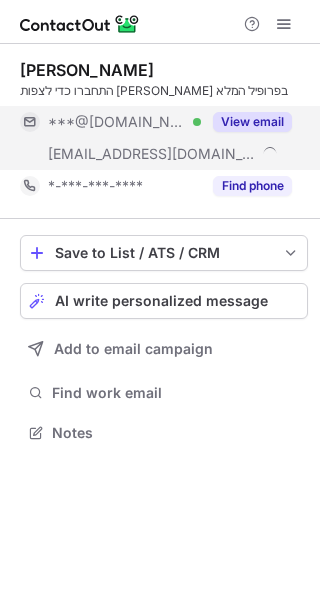 click on "View email" at bounding box center (252, 122) 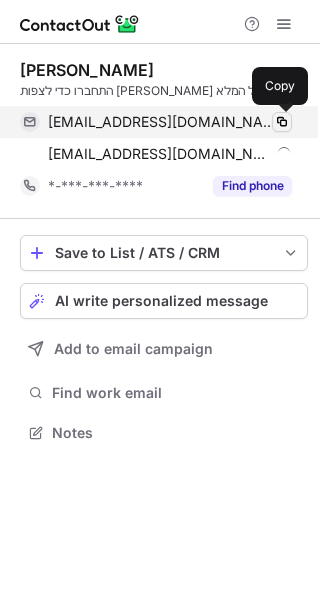 click at bounding box center (282, 122) 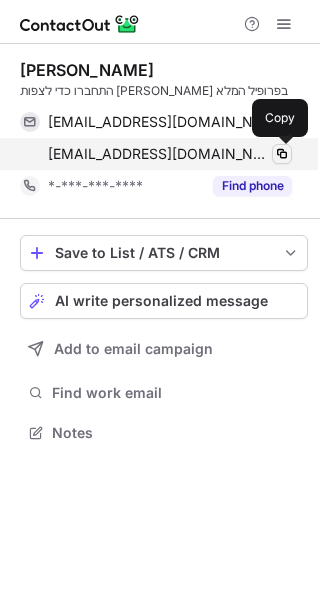 click at bounding box center (282, 154) 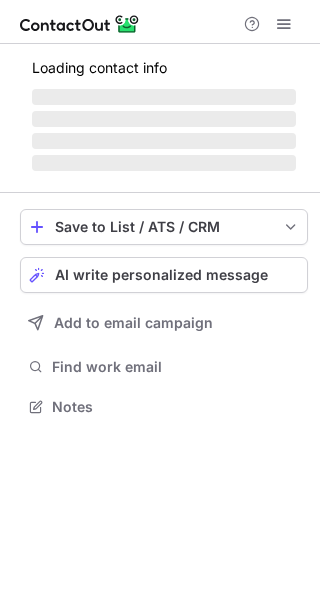 scroll, scrollTop: 0, scrollLeft: 0, axis: both 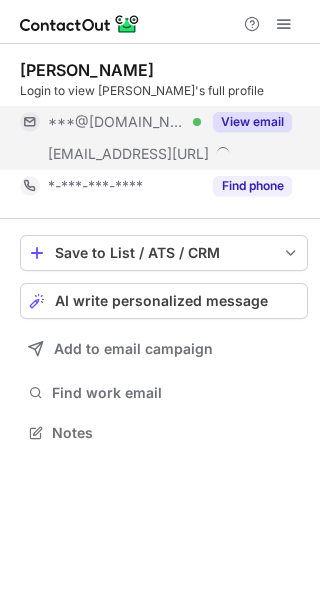 click on "View email" at bounding box center (252, 122) 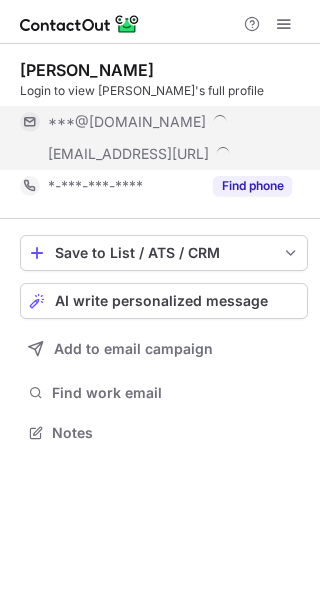 scroll, scrollTop: 10, scrollLeft: 10, axis: both 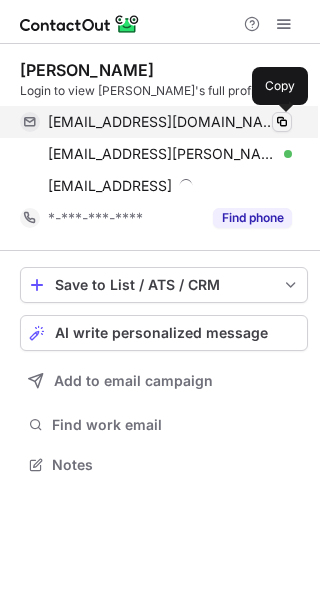 click at bounding box center (282, 122) 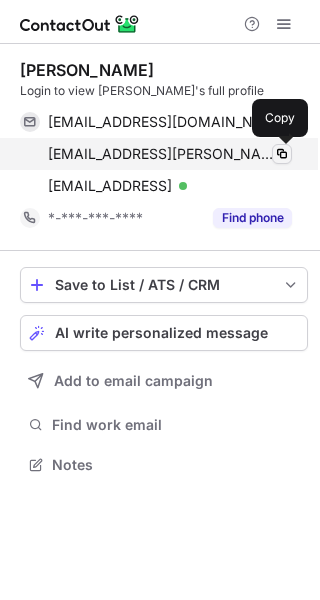 click at bounding box center (282, 154) 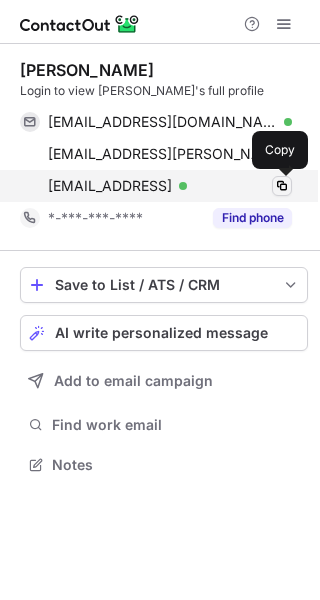 click at bounding box center (282, 186) 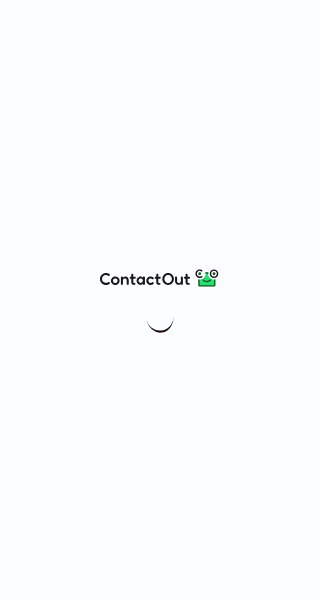 scroll, scrollTop: 0, scrollLeft: 0, axis: both 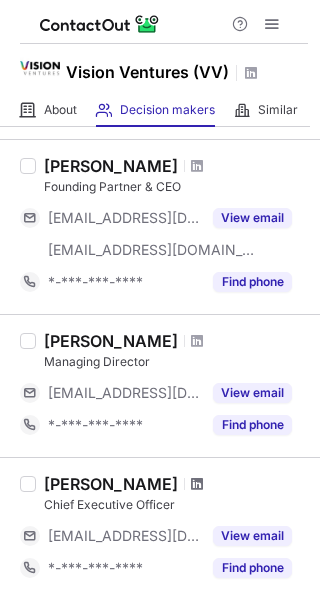 click at bounding box center [197, 484] 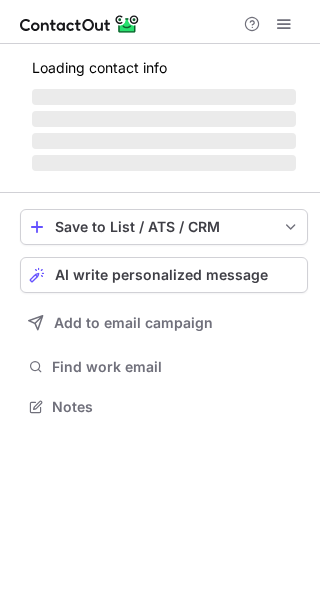 scroll, scrollTop: 0, scrollLeft: 0, axis: both 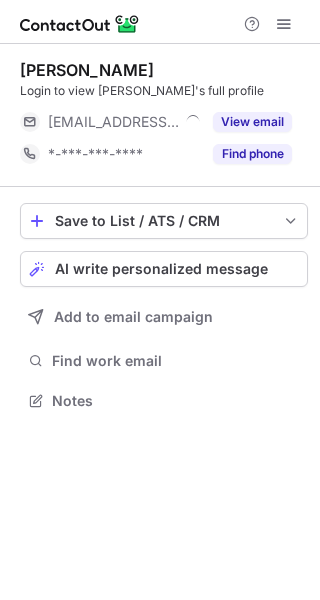click on "View email" at bounding box center (252, 122) 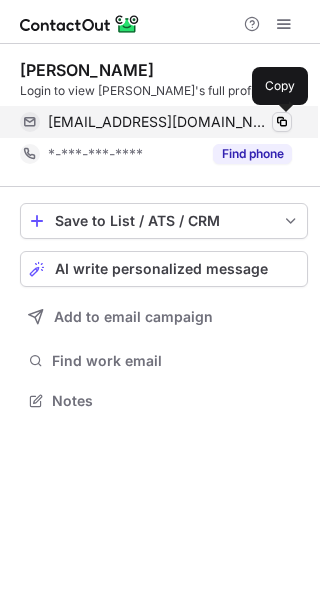 click at bounding box center [282, 122] 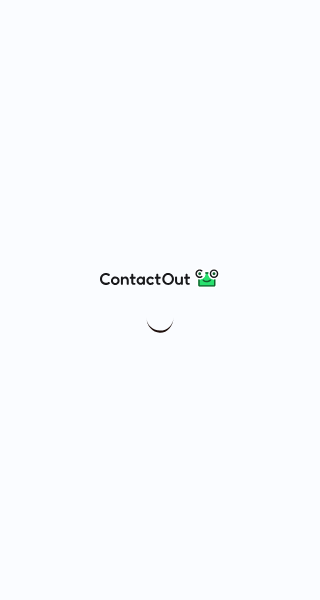 scroll, scrollTop: 0, scrollLeft: 0, axis: both 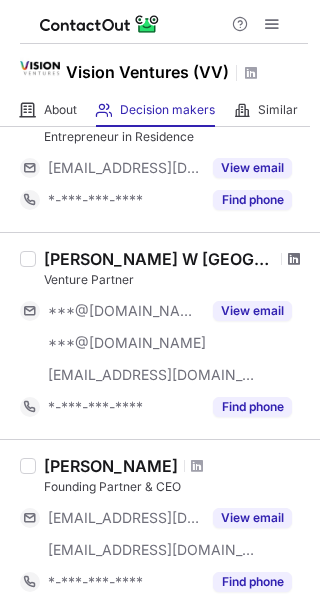 click at bounding box center (294, 259) 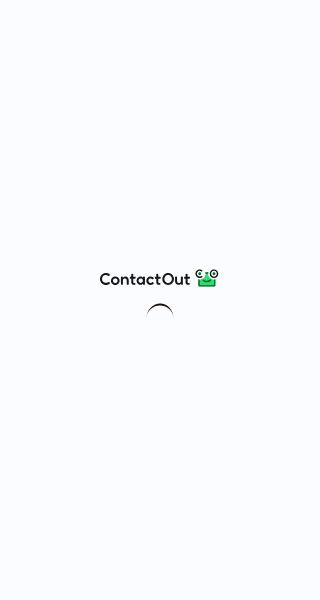 scroll, scrollTop: 0, scrollLeft: 0, axis: both 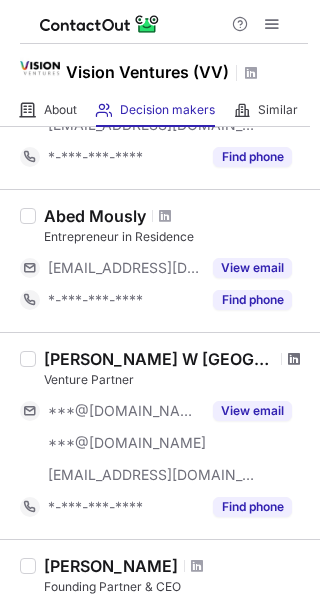 click at bounding box center [294, 359] 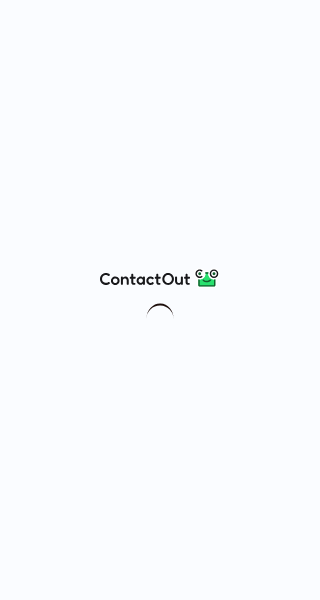 scroll, scrollTop: 0, scrollLeft: 0, axis: both 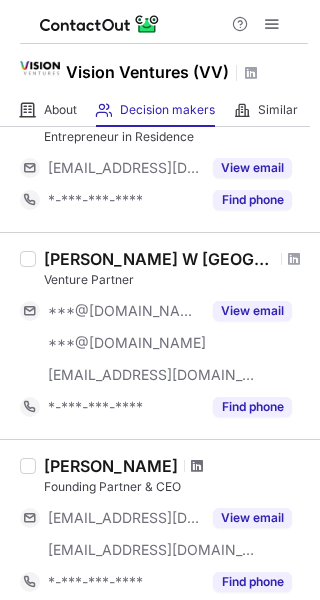 click at bounding box center [197, 466] 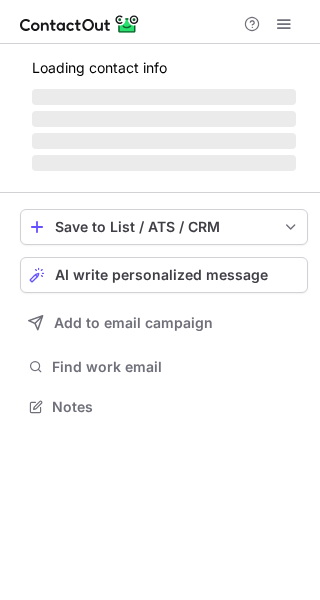 scroll, scrollTop: 0, scrollLeft: 0, axis: both 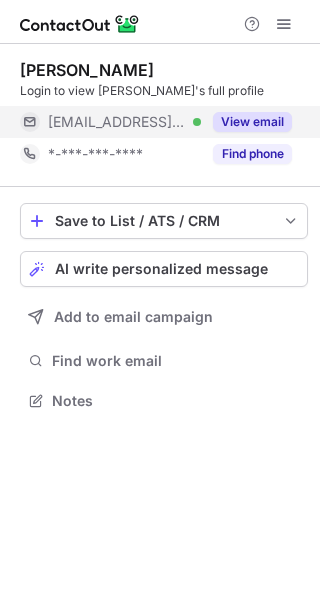 click on "View email" at bounding box center [252, 122] 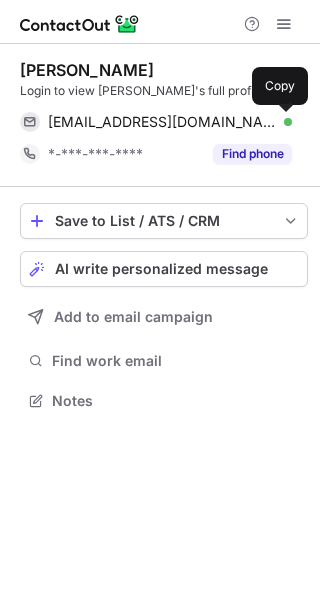 click at bounding box center [282, 122] 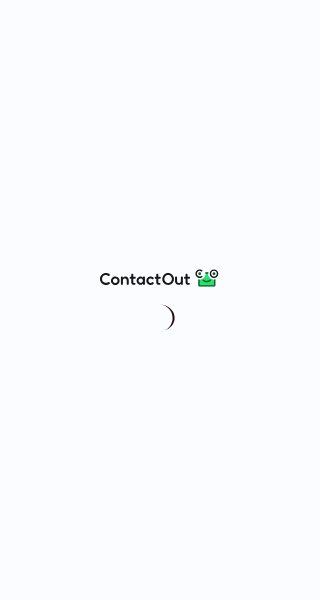 scroll, scrollTop: 0, scrollLeft: 0, axis: both 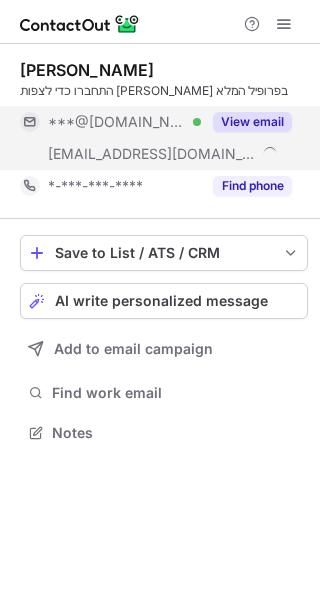 click on "View email" at bounding box center [252, 122] 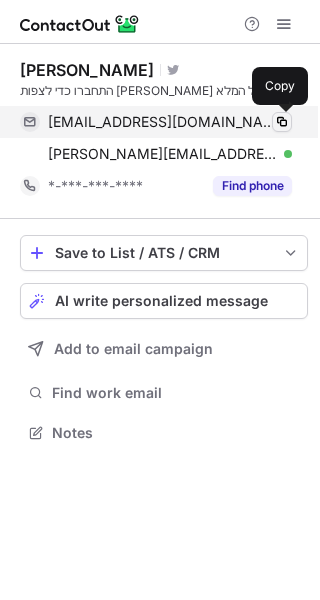 click at bounding box center (282, 122) 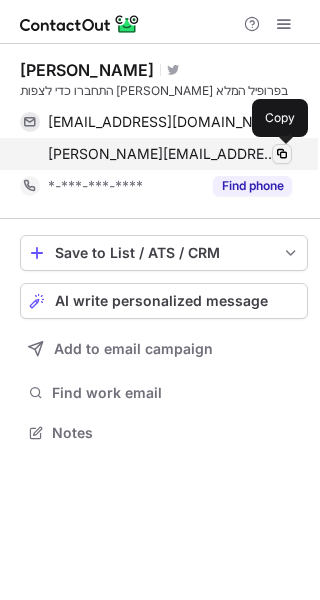 click at bounding box center (282, 154) 